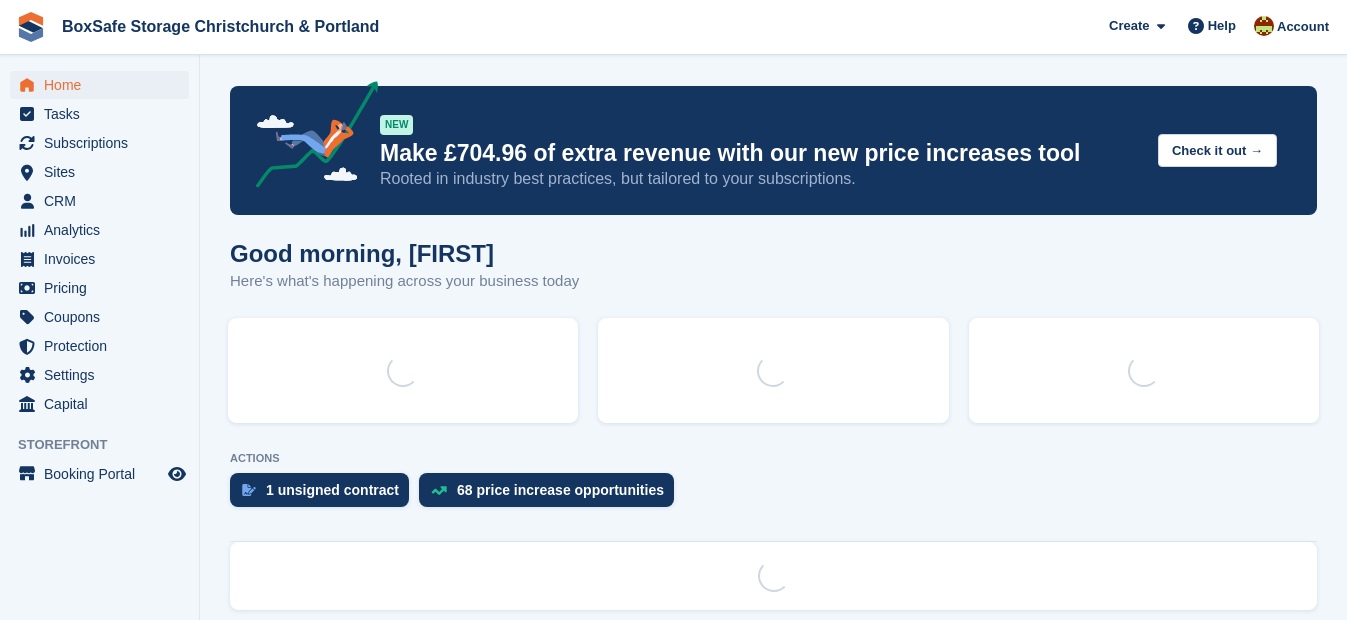 scroll, scrollTop: 0, scrollLeft: 0, axis: both 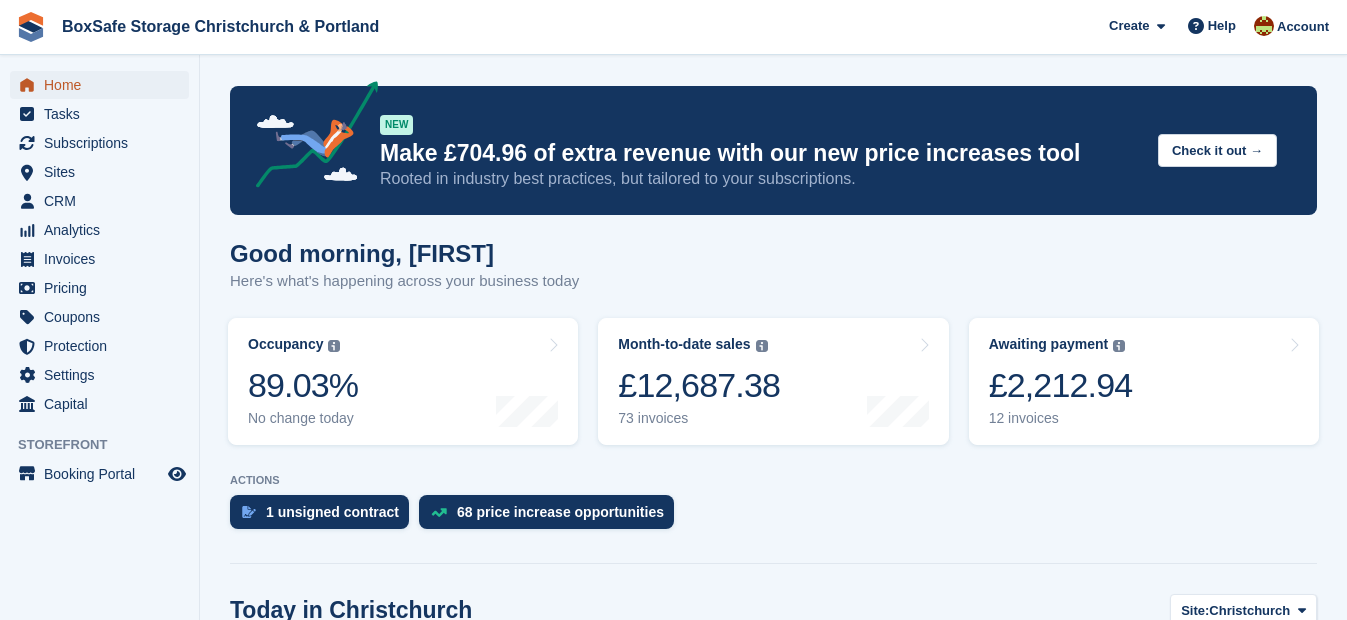click on "Home" at bounding box center (104, 85) 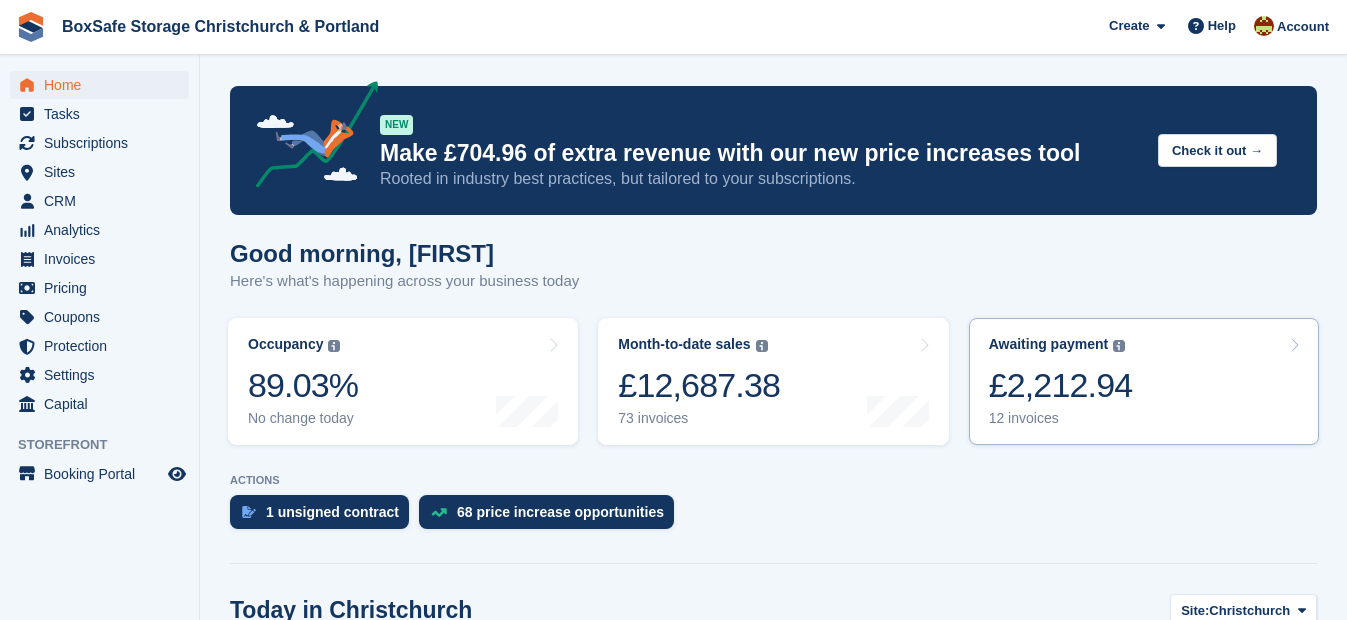 click on "Awaiting payment
The total outstanding balance on all open invoices.
£2,212.94
12 invoices" at bounding box center [1144, 381] 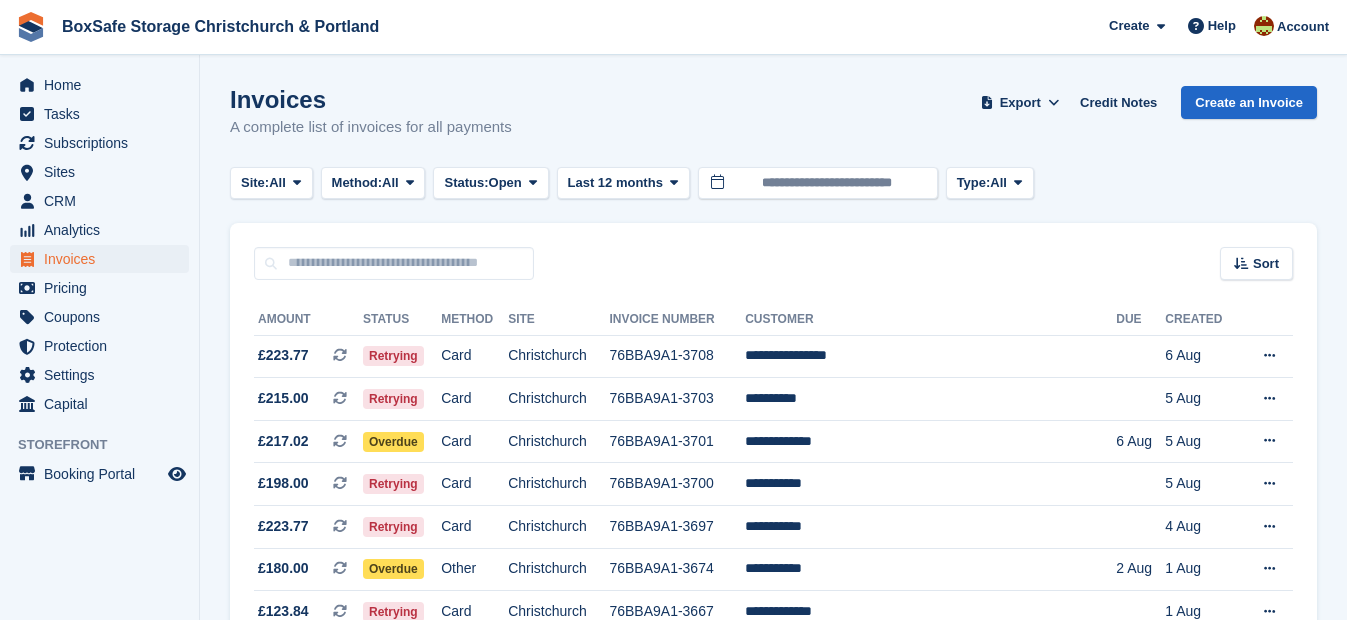 scroll, scrollTop: 0, scrollLeft: 0, axis: both 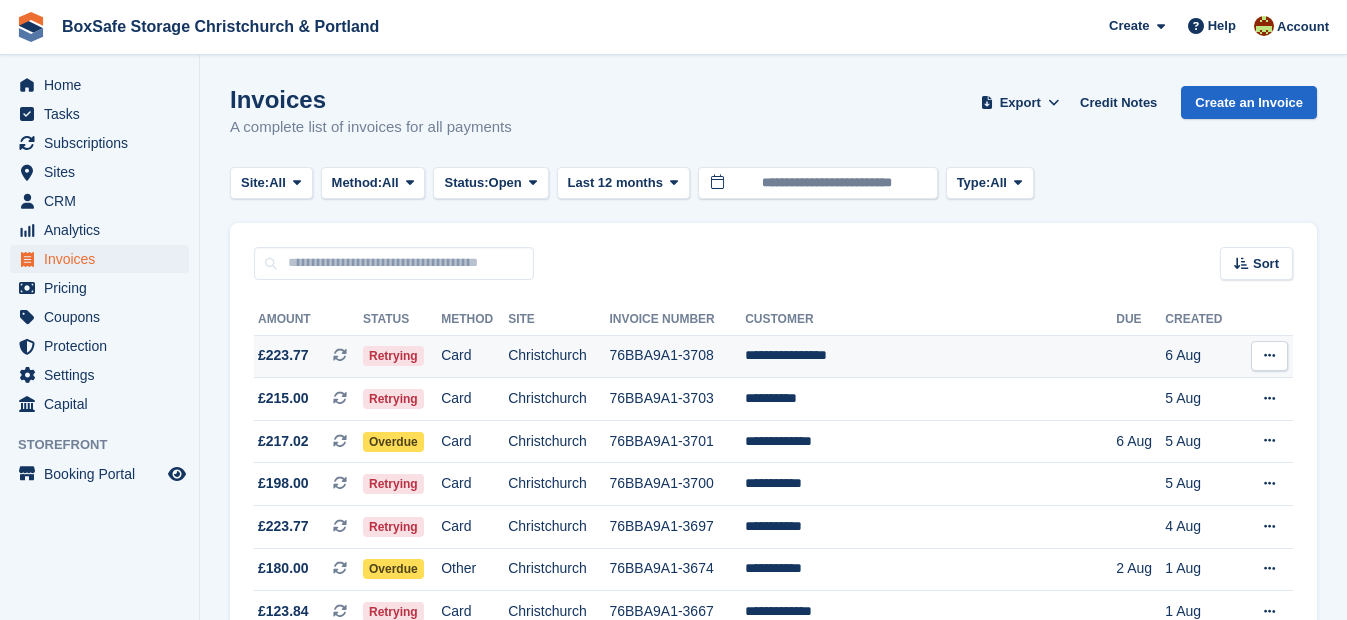 click on "Christchurch" at bounding box center (558, 356) 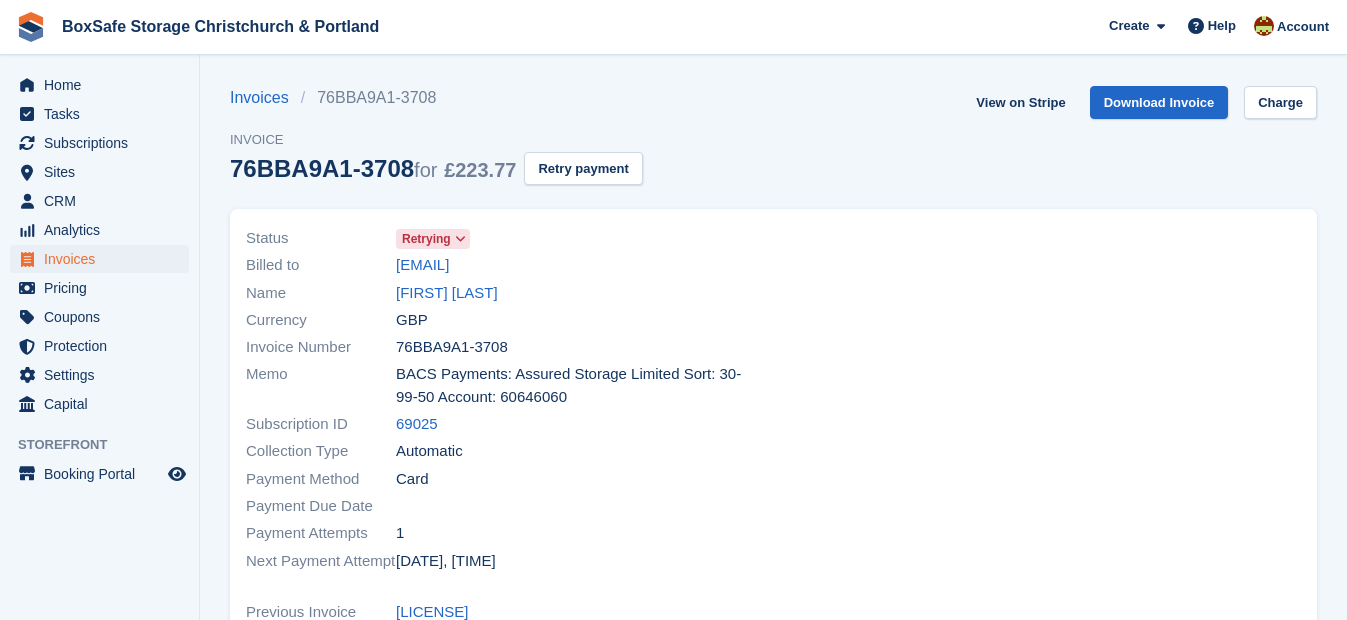scroll, scrollTop: 0, scrollLeft: 0, axis: both 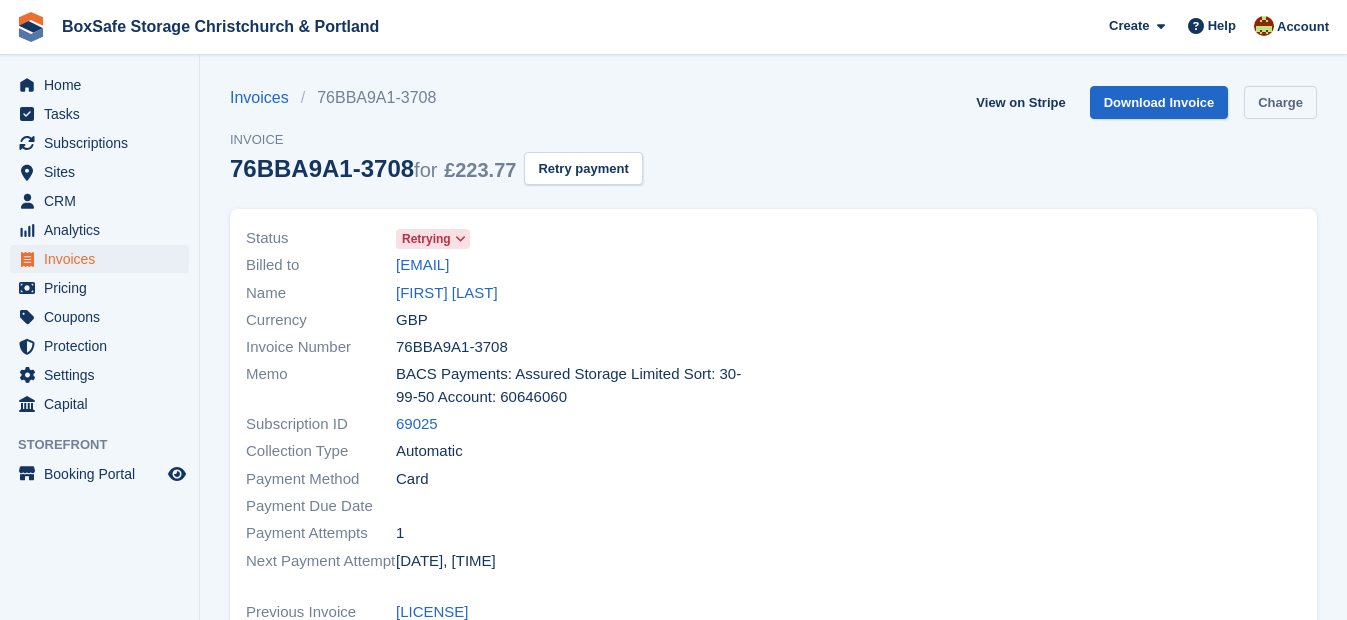click on "Charge" at bounding box center (1280, 102) 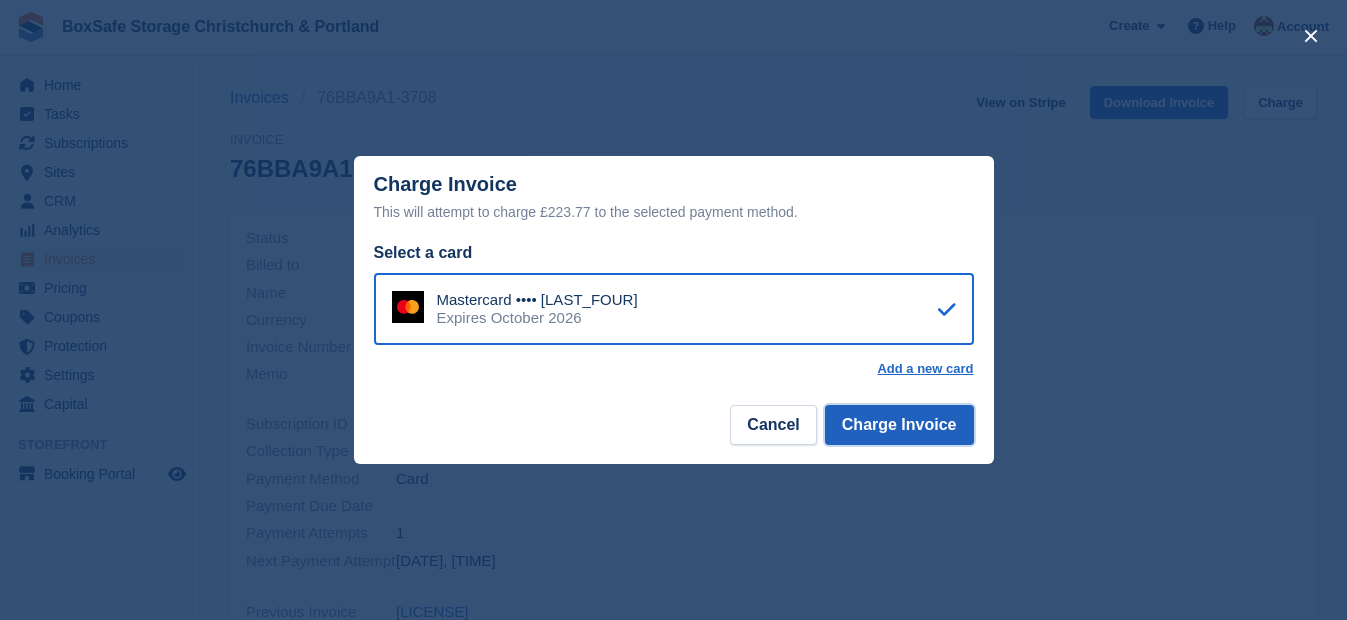 click on "Charge Invoice" at bounding box center (899, 425) 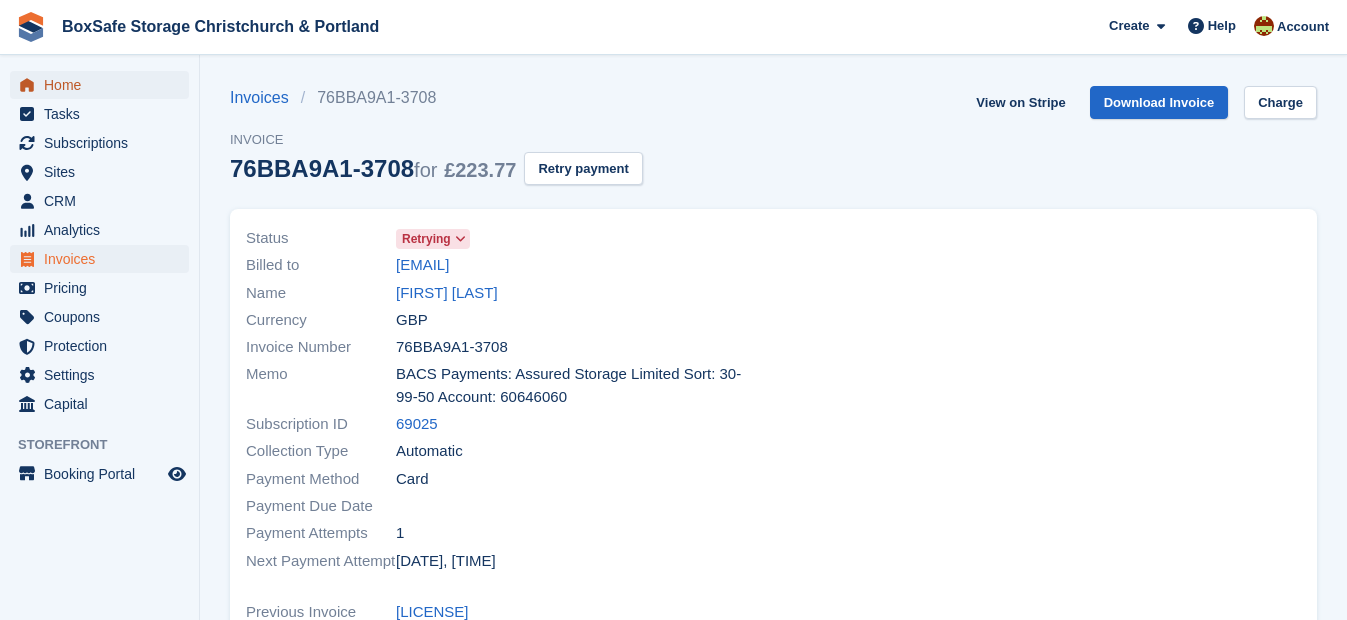 click on "Home" at bounding box center (104, 85) 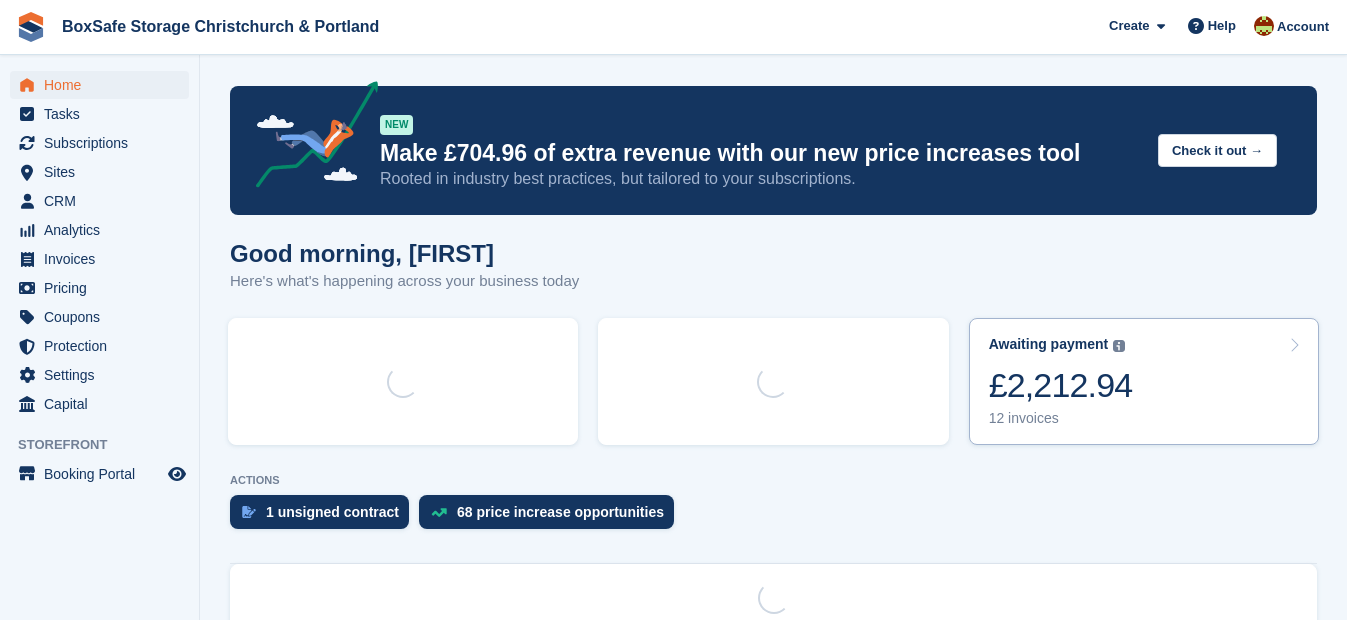 scroll, scrollTop: 0, scrollLeft: 0, axis: both 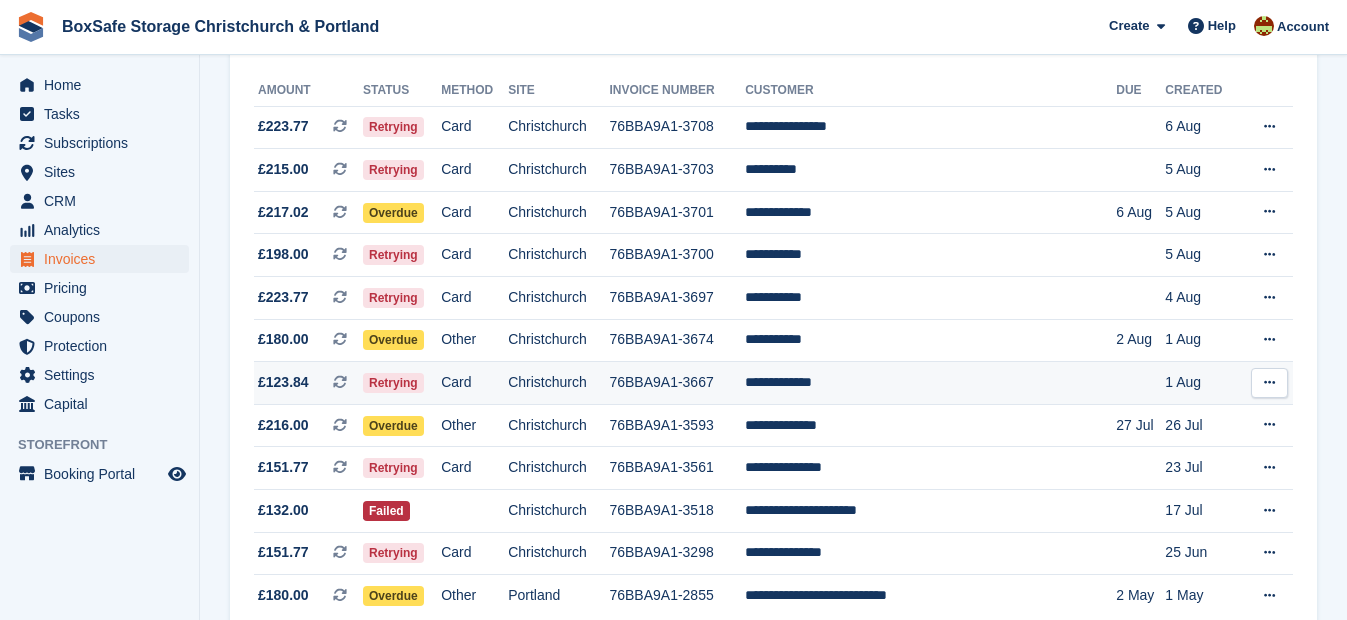 click on "**********" at bounding box center [930, 383] 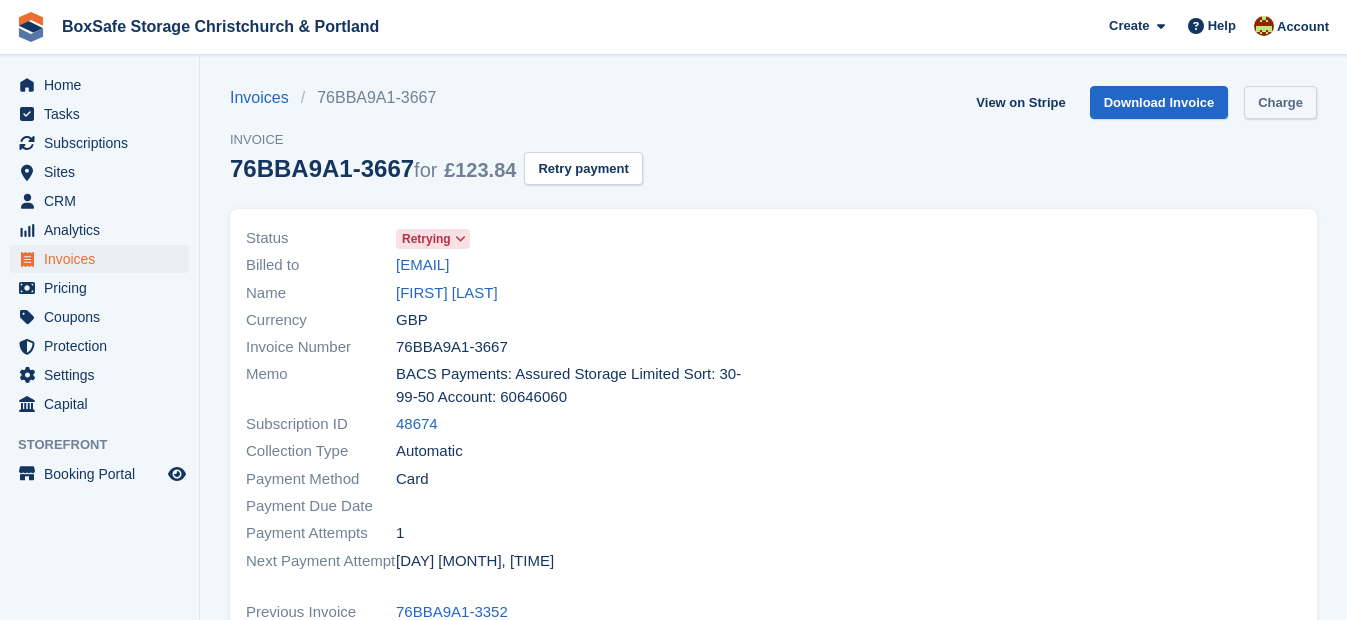 scroll, scrollTop: 0, scrollLeft: 0, axis: both 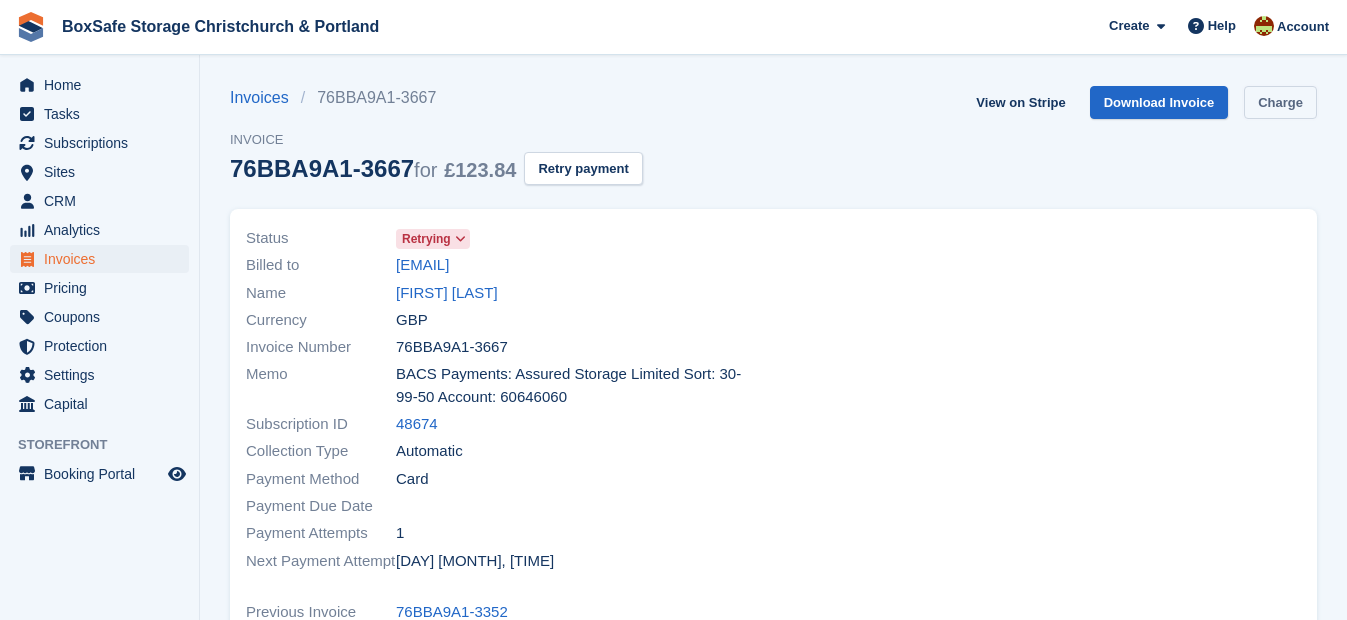 click on "Charge" at bounding box center (1280, 102) 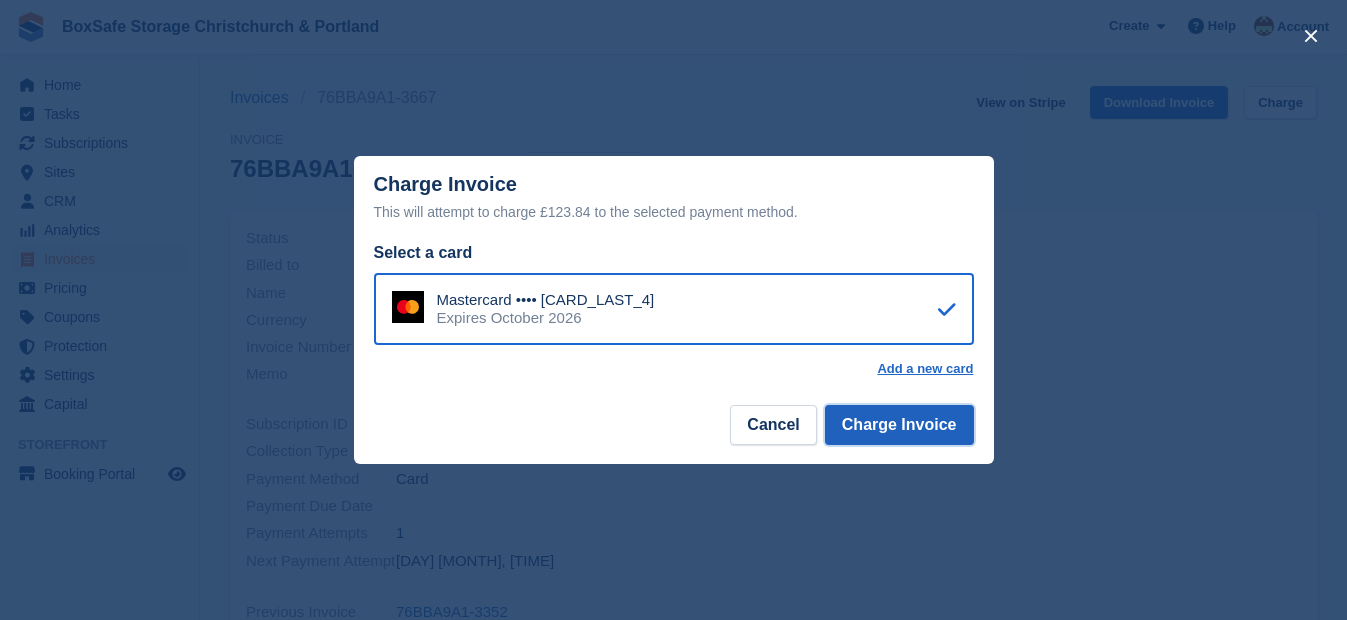click on "Charge Invoice" at bounding box center (899, 425) 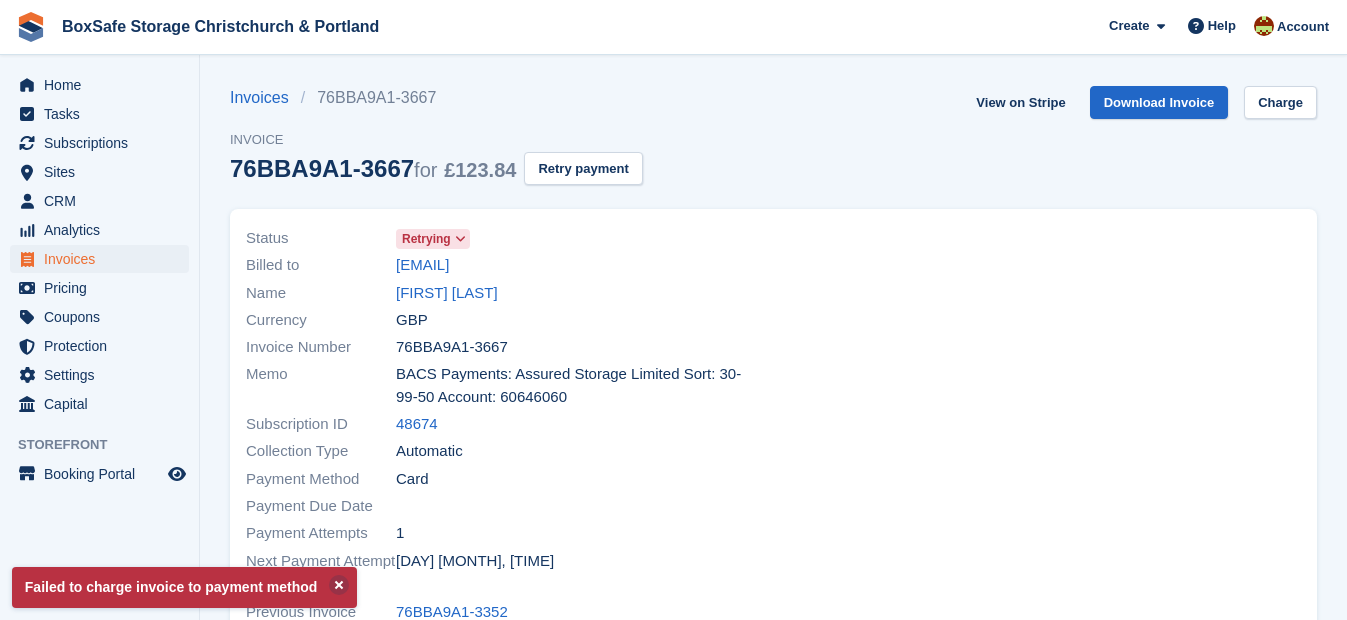 click on "Home" at bounding box center (99, 85) 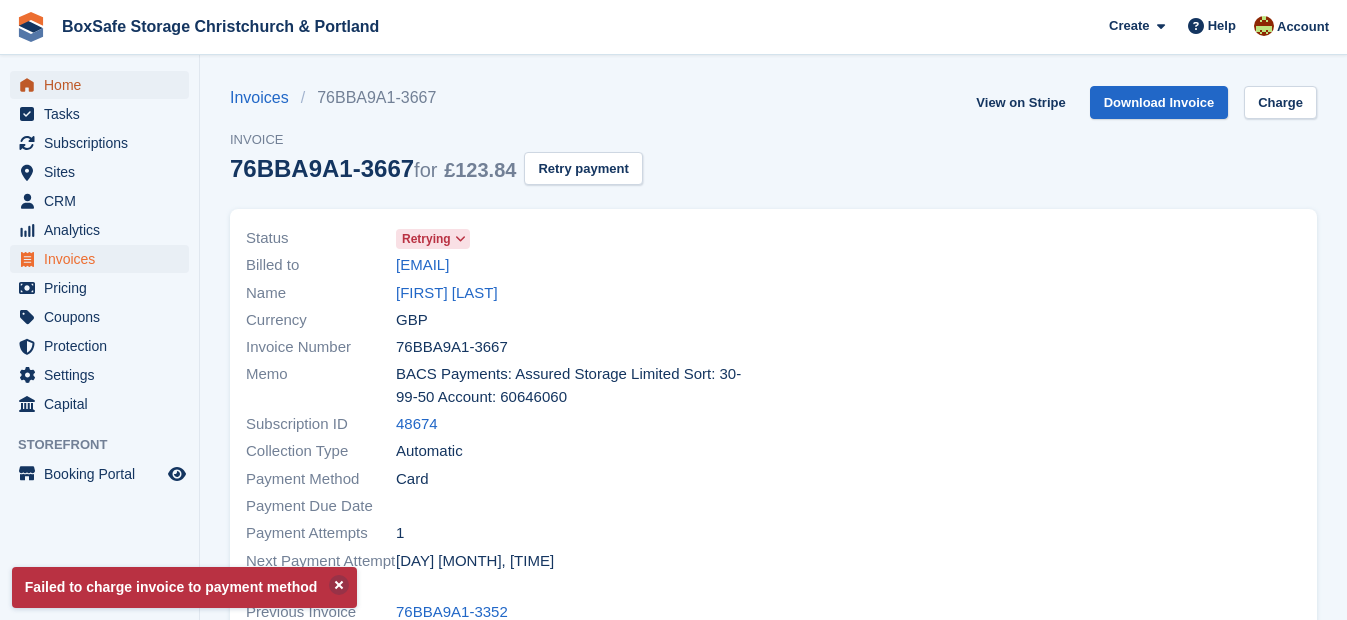 click on "Home" at bounding box center (104, 85) 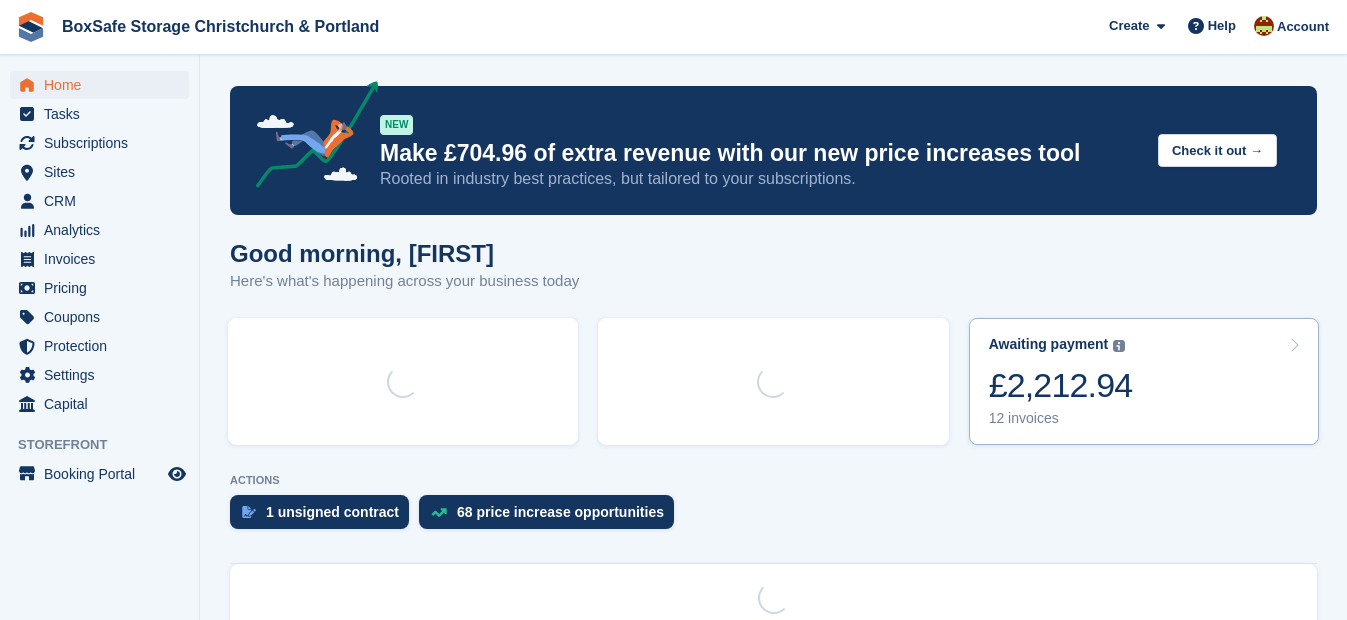 scroll, scrollTop: 0, scrollLeft: 0, axis: both 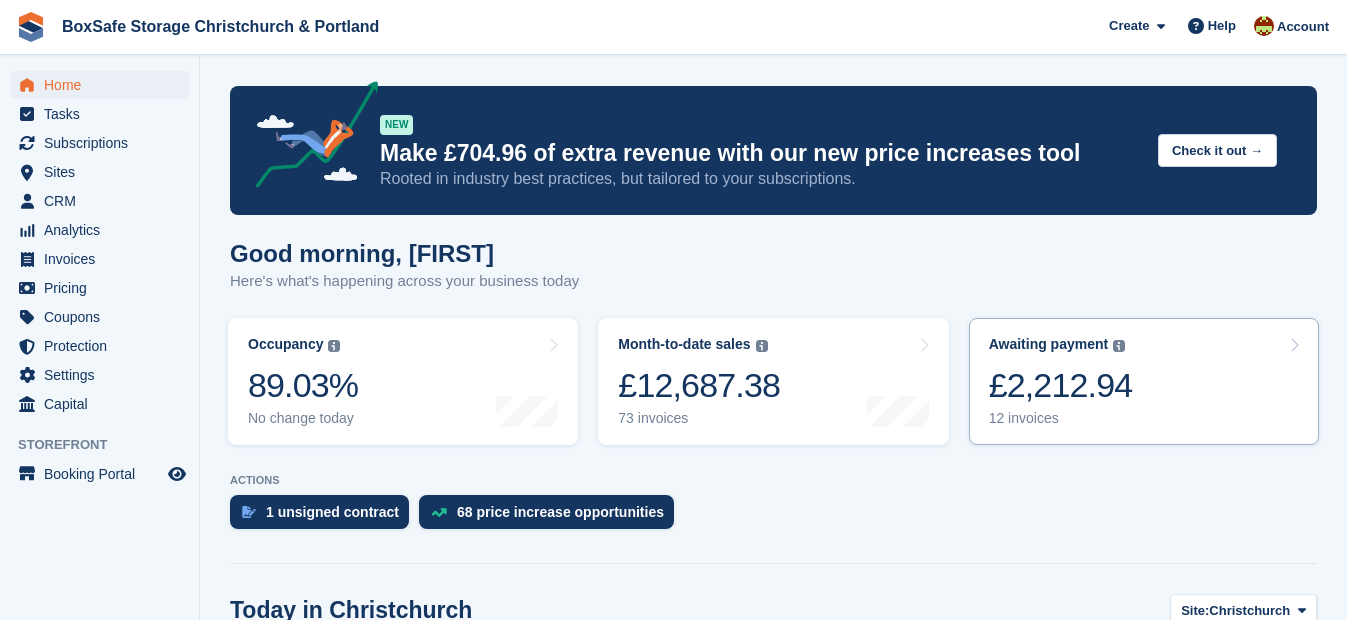 click on "£2,212.94" at bounding box center (1061, 385) 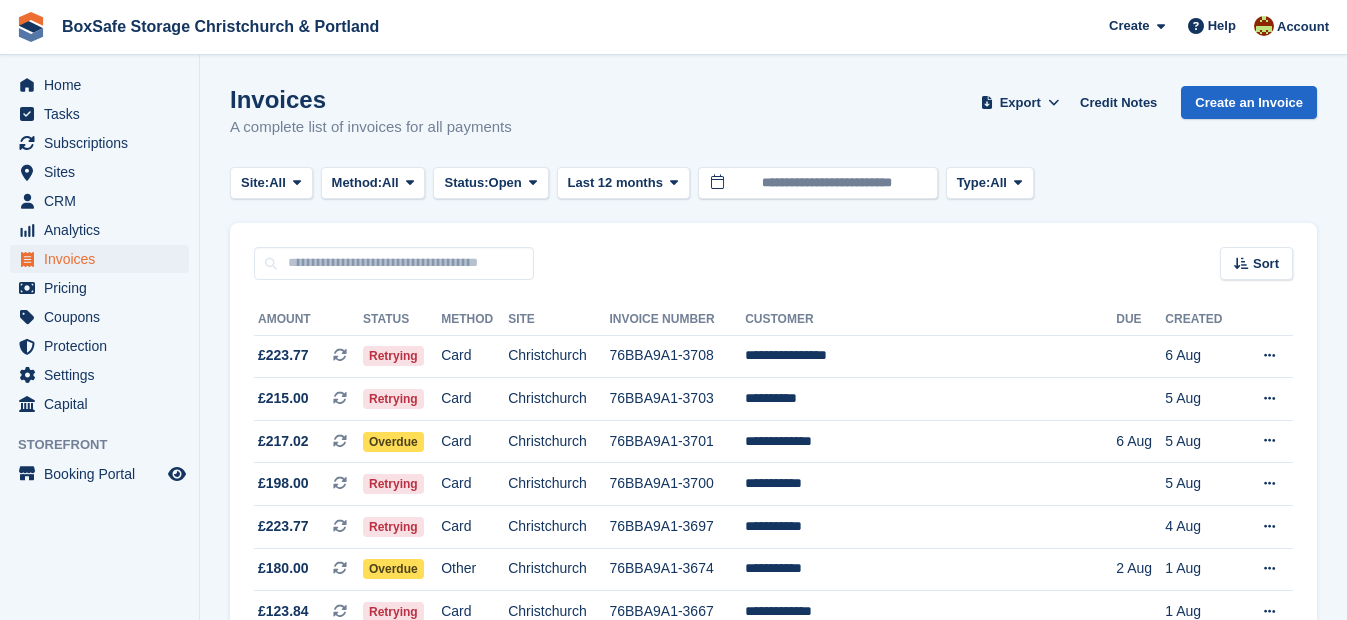 scroll, scrollTop: 0, scrollLeft: 0, axis: both 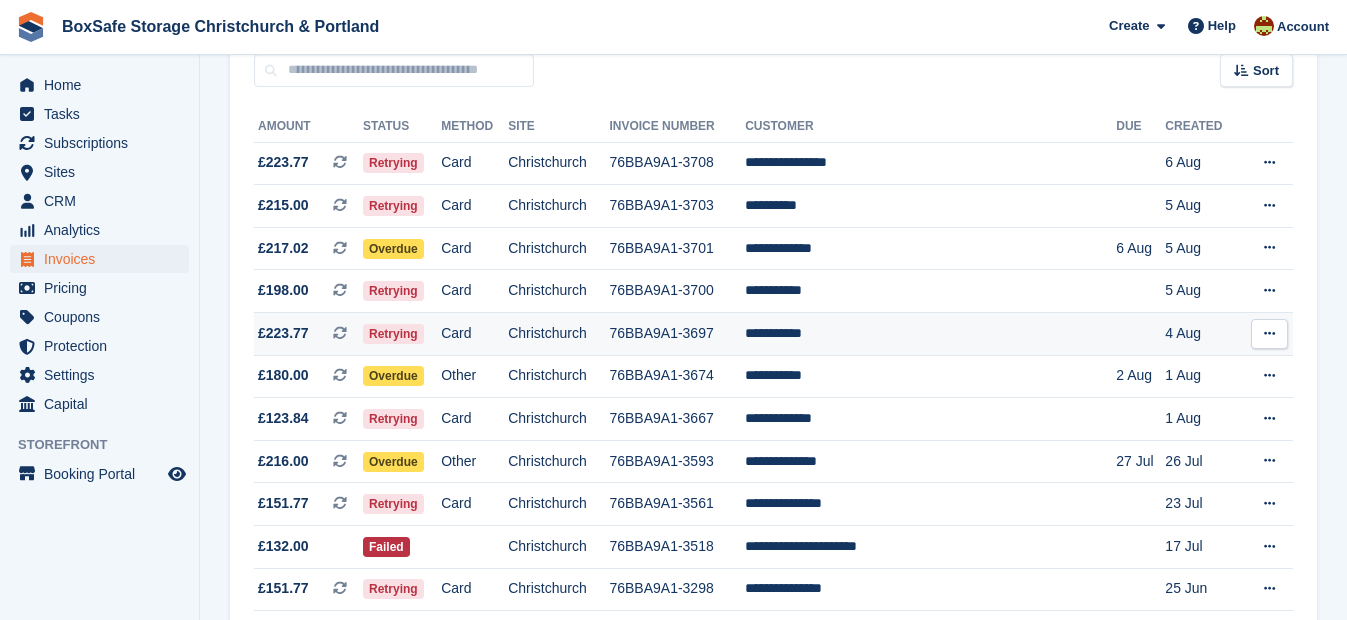 click on "**********" at bounding box center [930, 334] 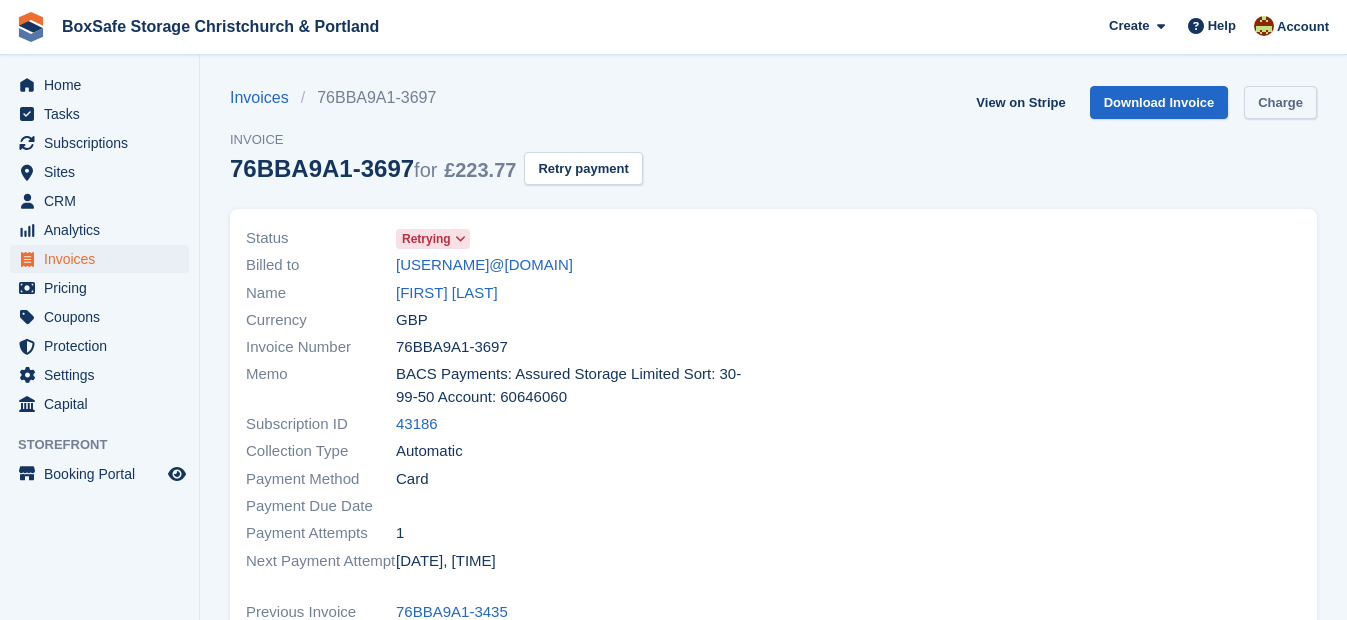 scroll, scrollTop: 0, scrollLeft: 0, axis: both 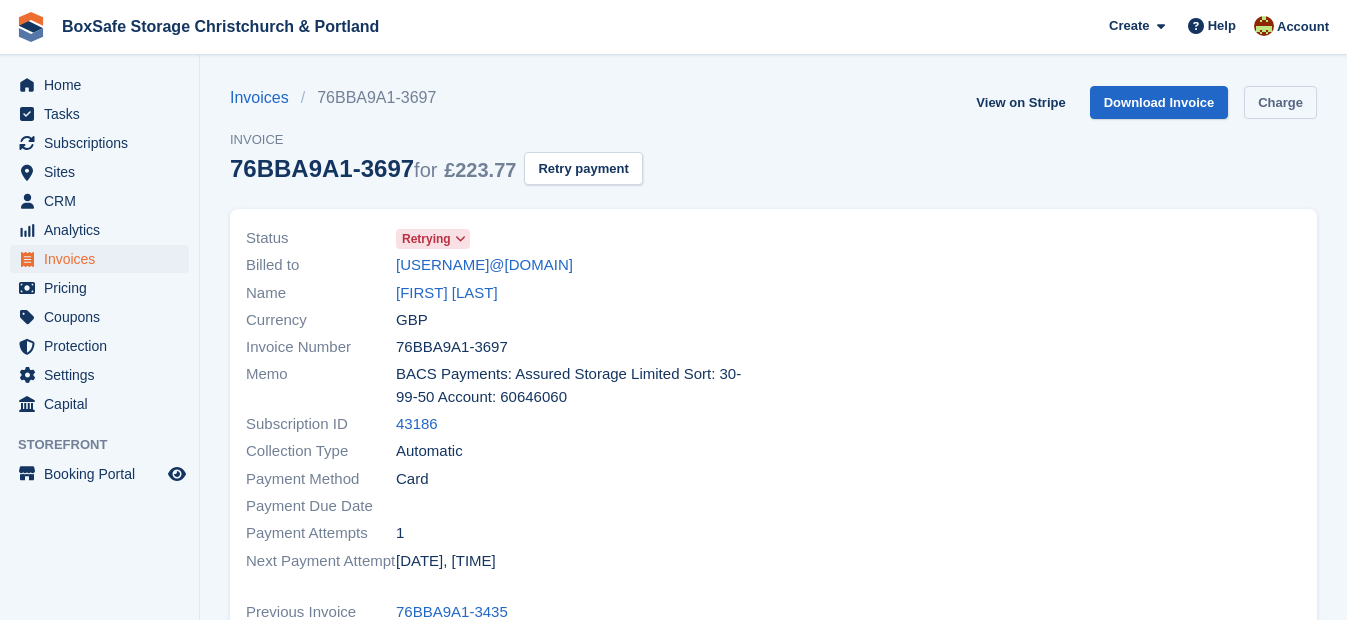 click on "Charge" at bounding box center [1280, 102] 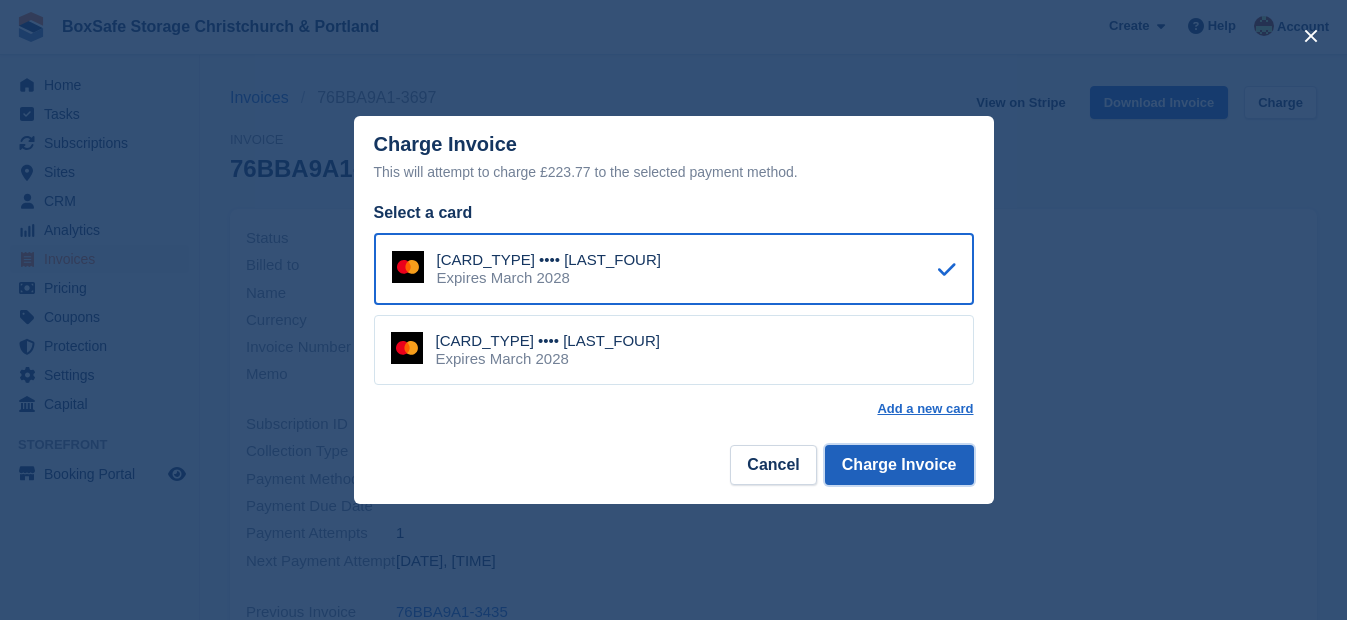 click on "Charge Invoice" at bounding box center (899, 465) 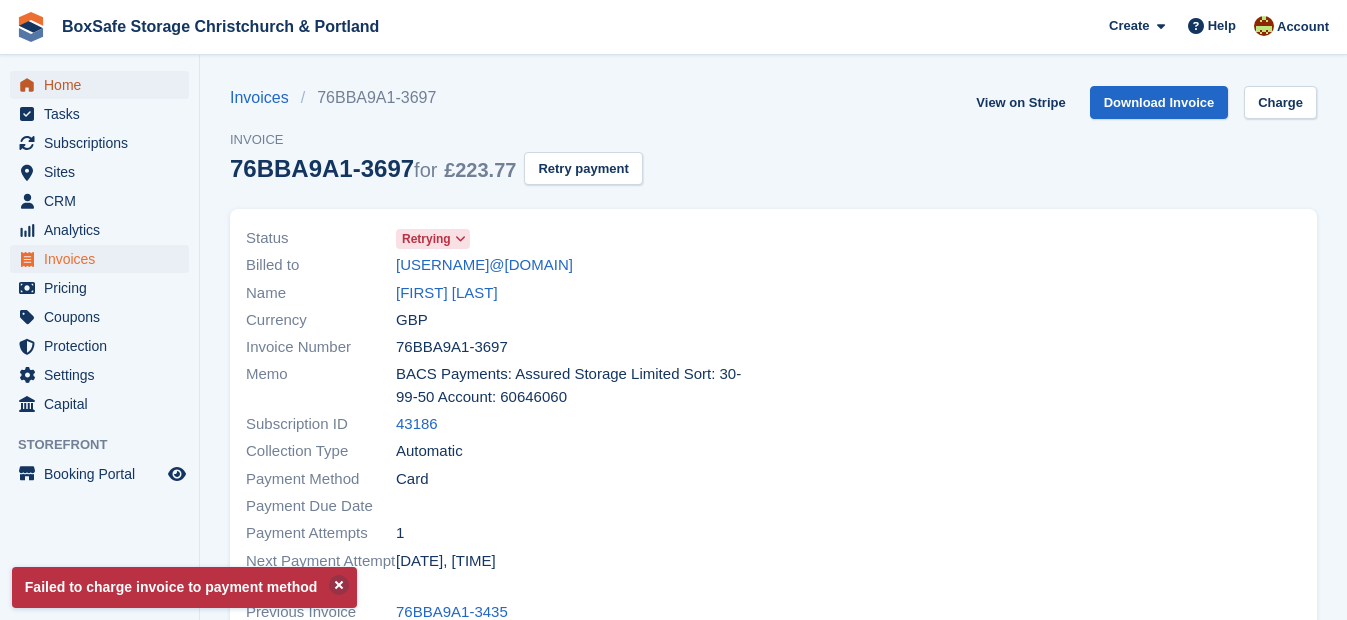click on "Home" at bounding box center (104, 85) 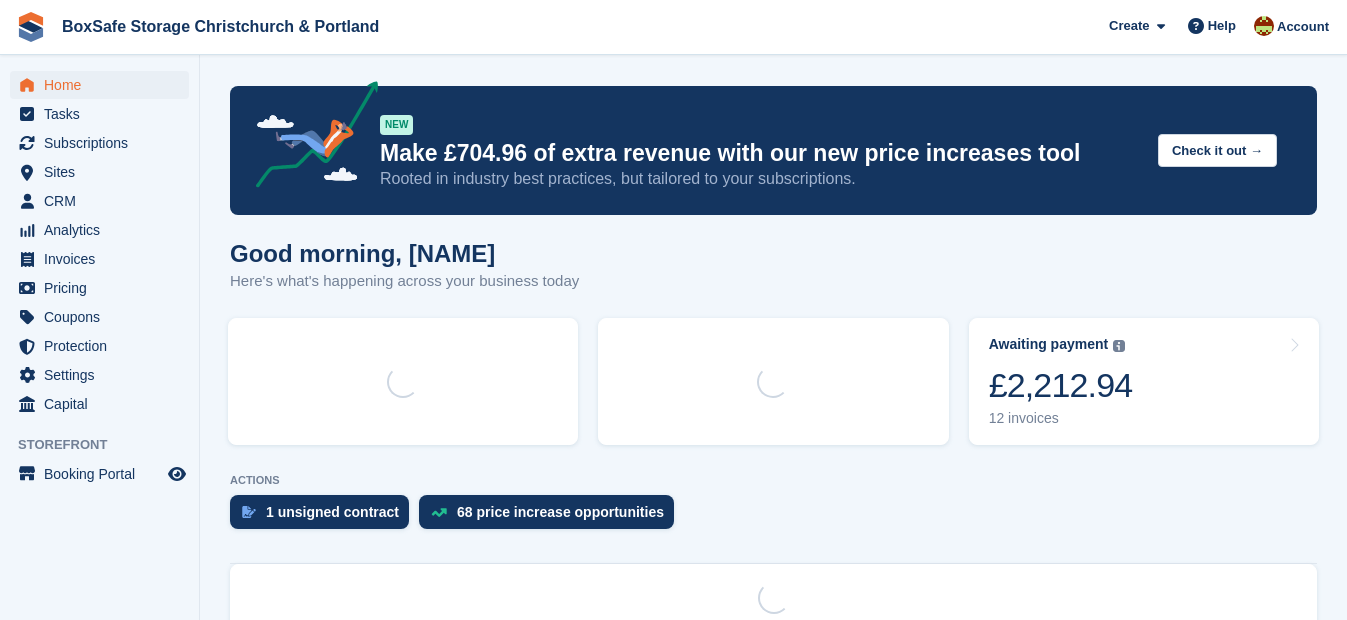 scroll, scrollTop: 0, scrollLeft: 0, axis: both 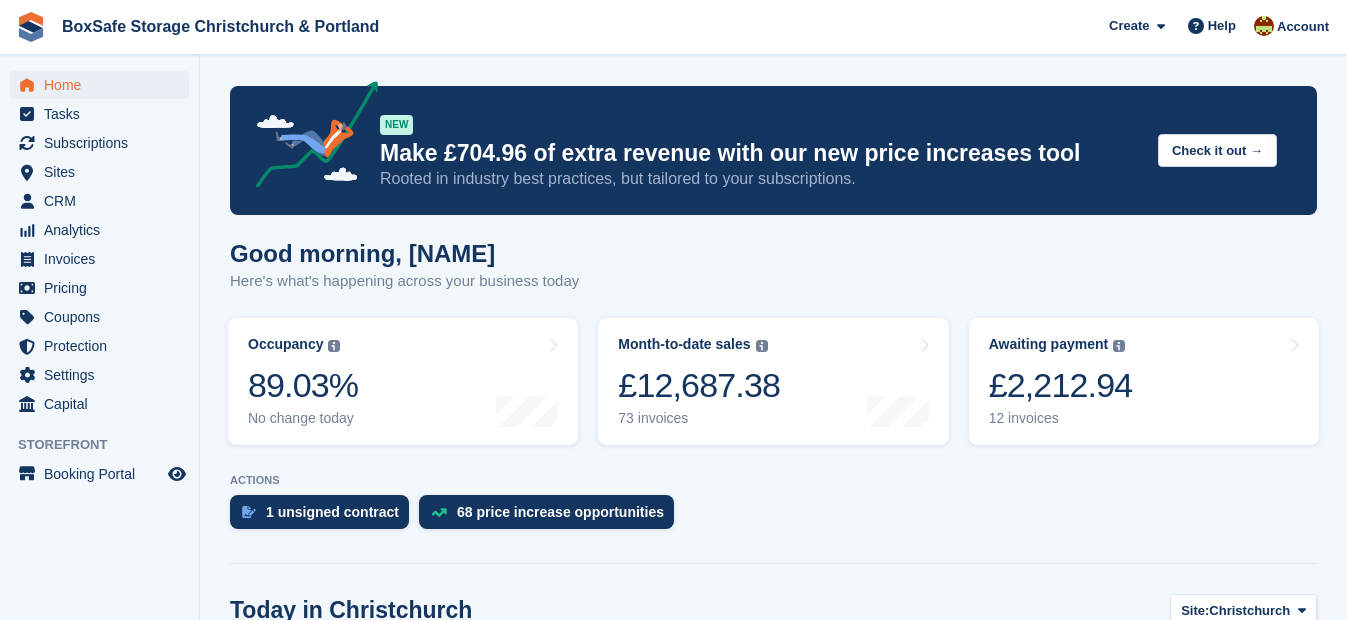 click on "£2,212.94" at bounding box center (1061, 385) 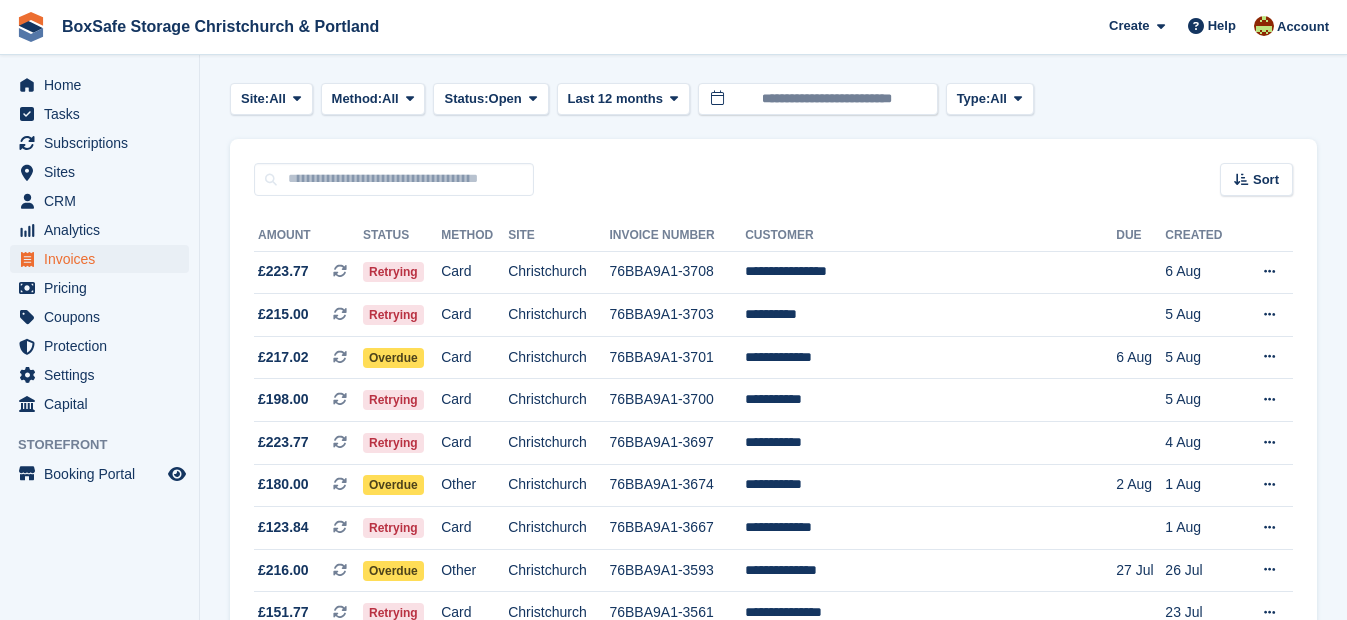 scroll, scrollTop: 150, scrollLeft: 0, axis: vertical 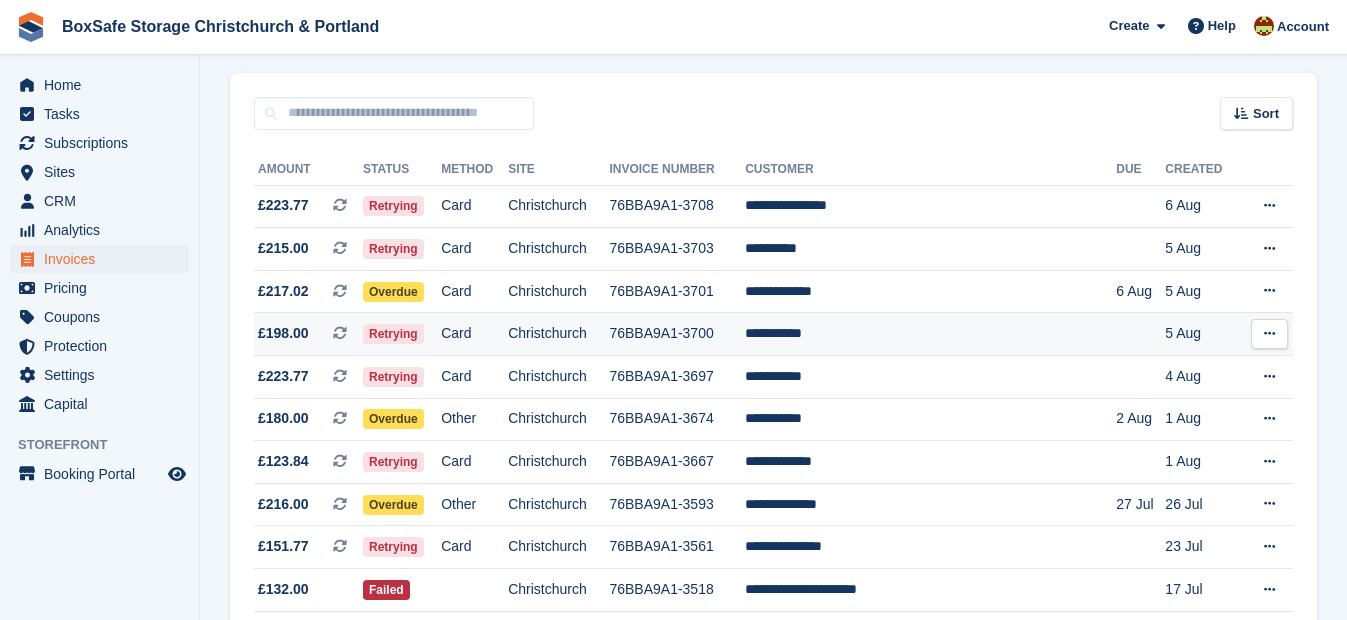 click on "**********" at bounding box center (930, 334) 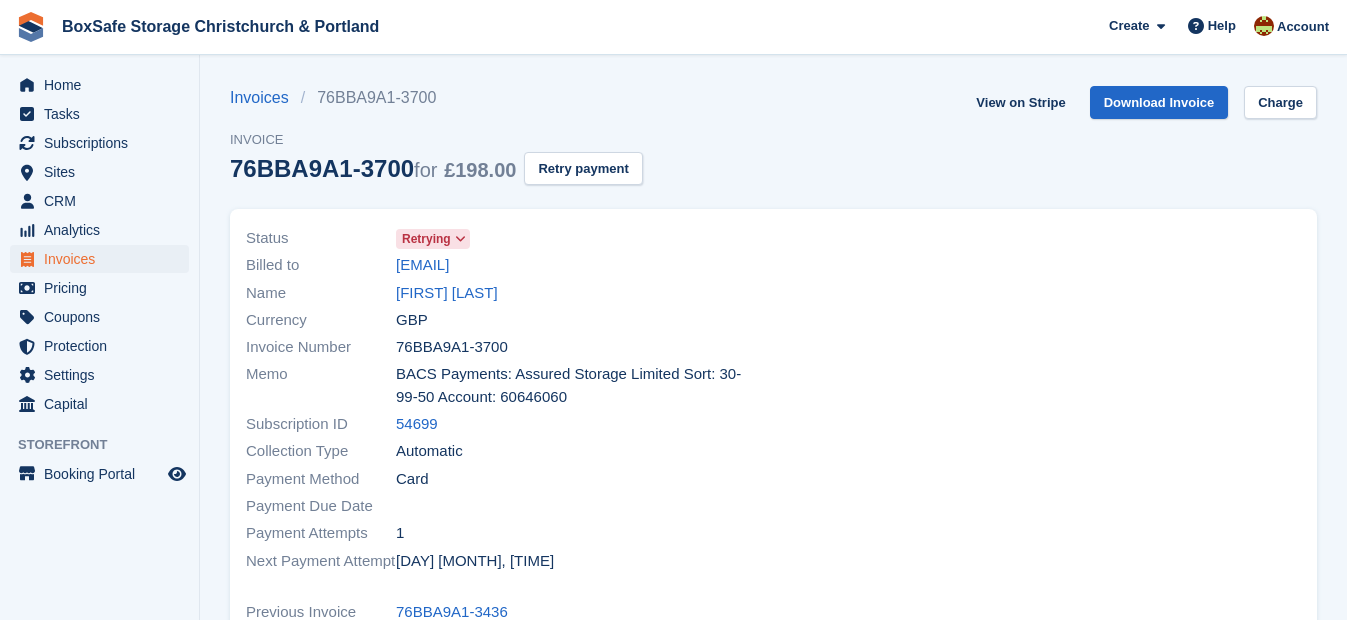 scroll, scrollTop: 0, scrollLeft: 0, axis: both 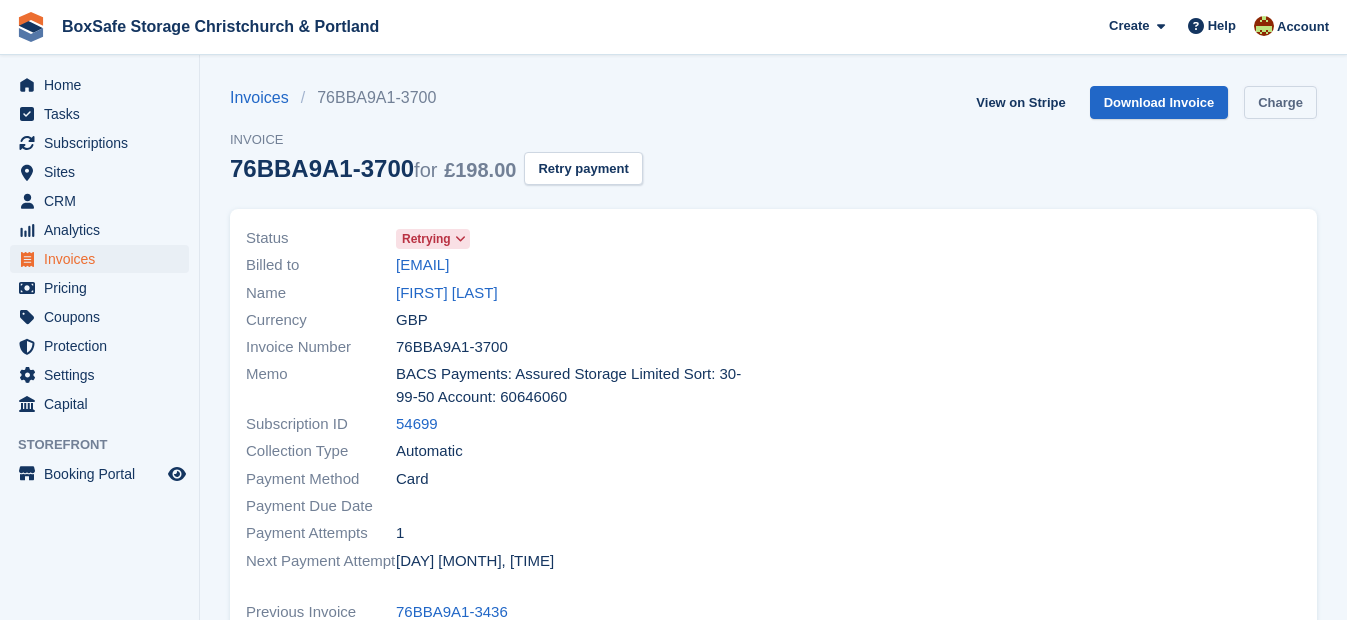 click on "Charge" at bounding box center (1280, 102) 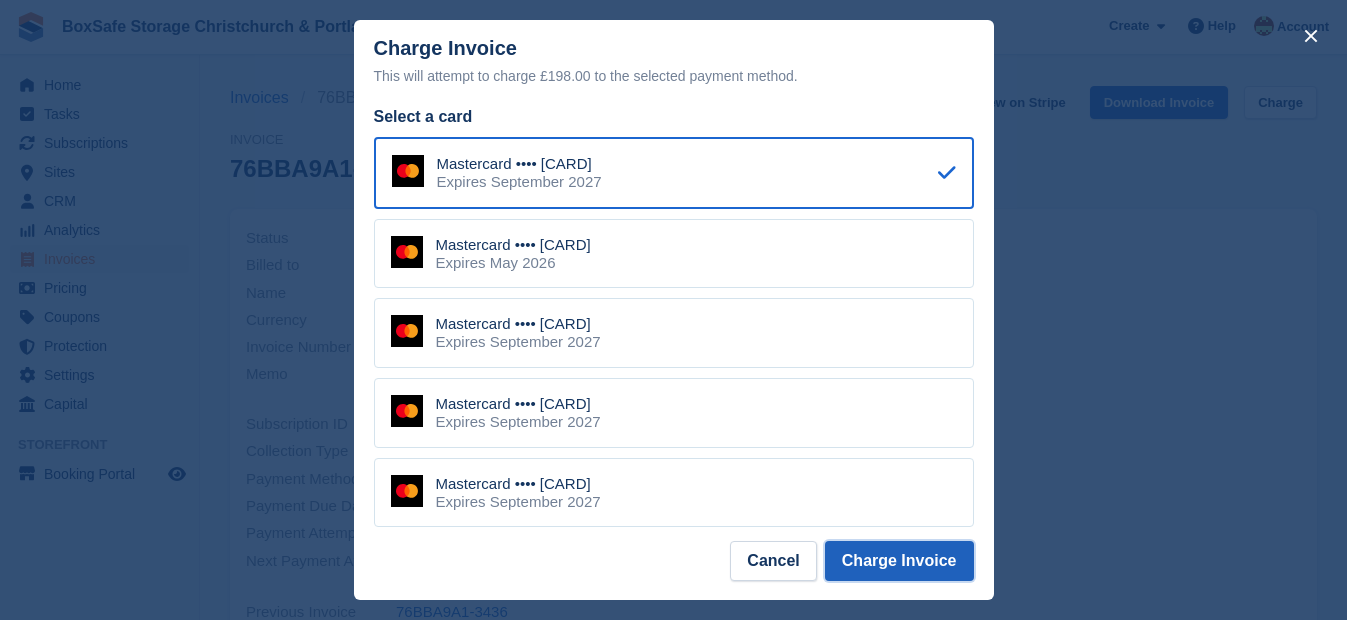 click on "Charge Invoice" at bounding box center [899, 561] 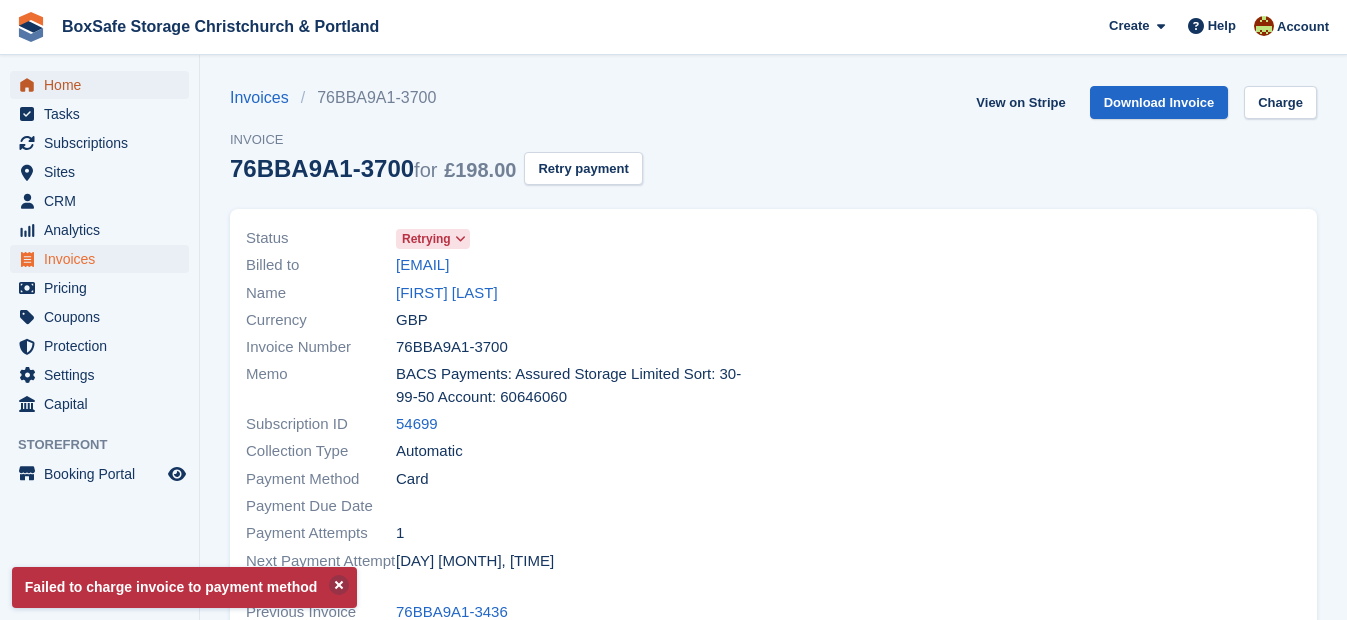 click on "Home" at bounding box center [104, 85] 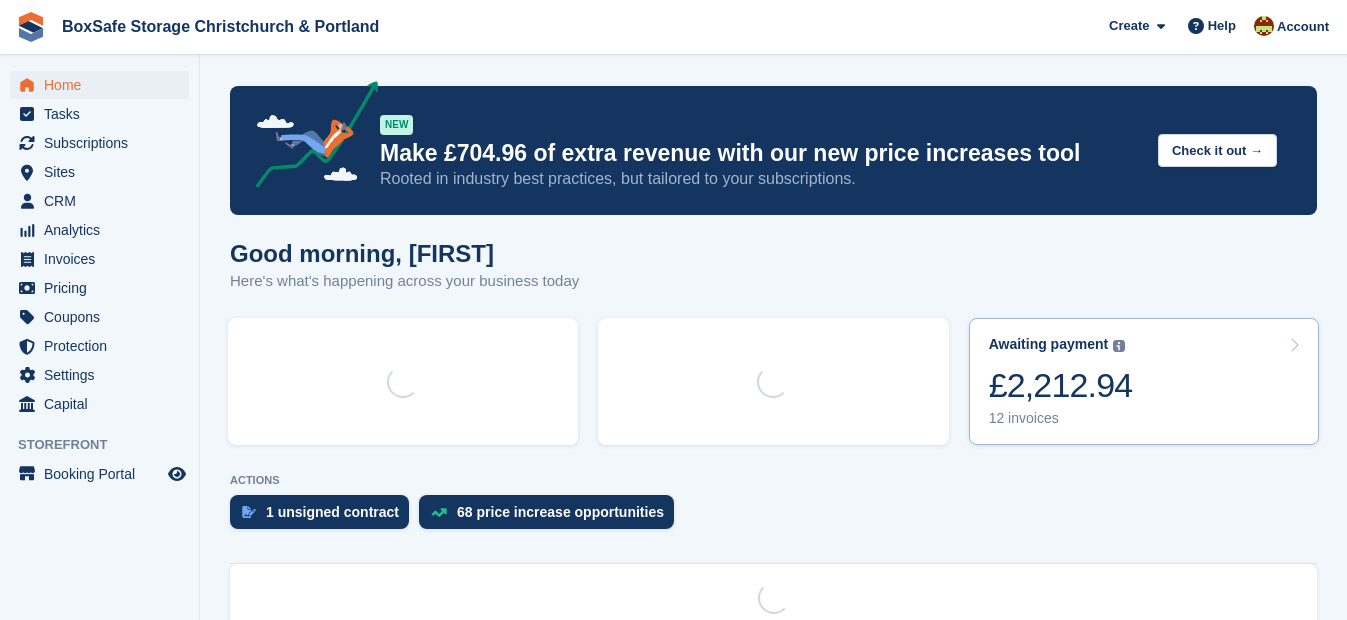 scroll, scrollTop: 0, scrollLeft: 0, axis: both 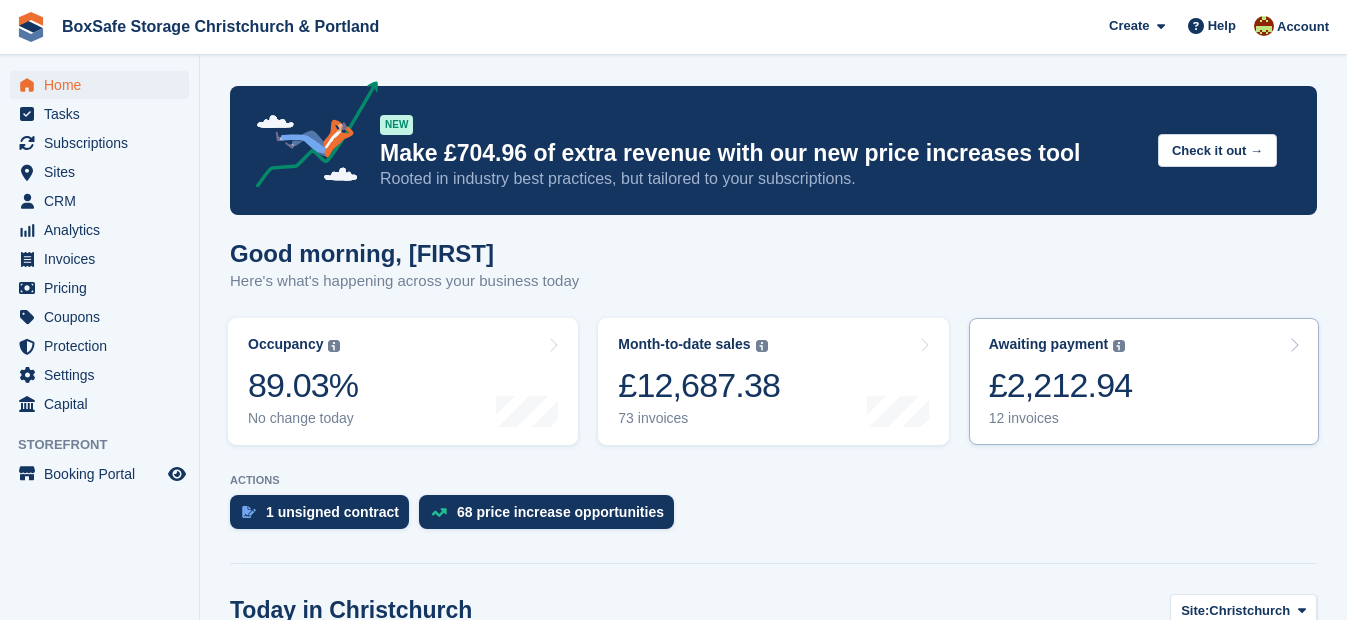 click on "£2,212.94" at bounding box center [1061, 385] 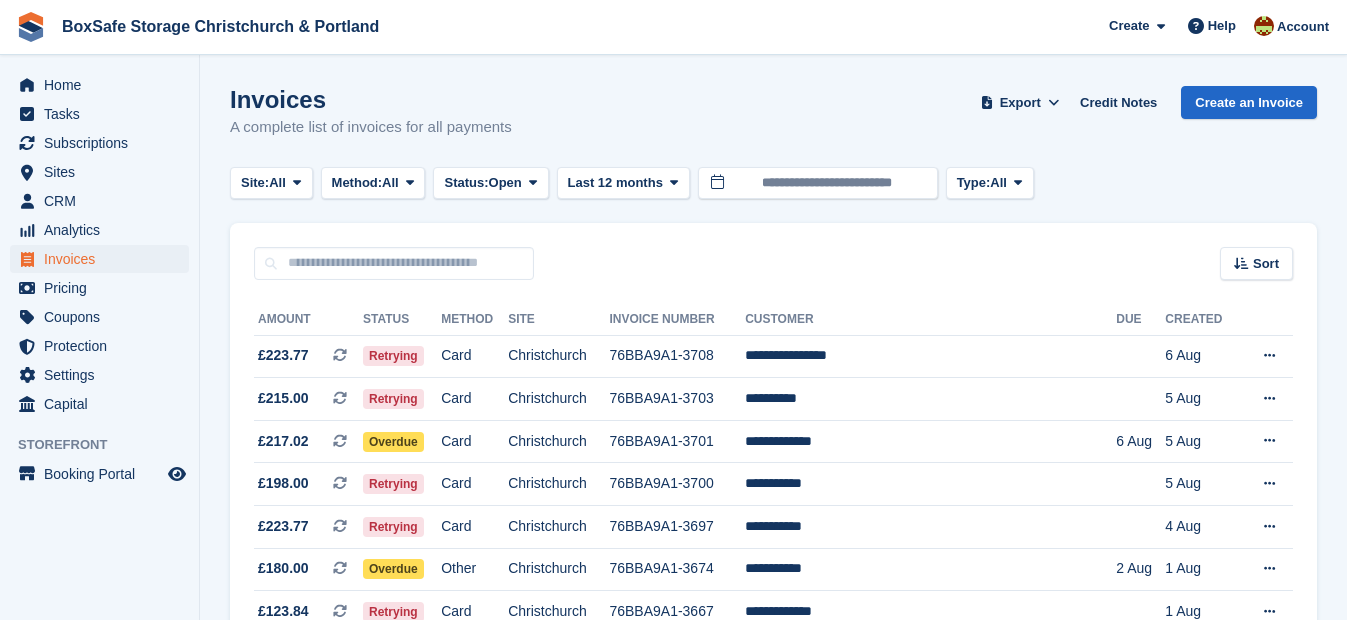 scroll, scrollTop: 0, scrollLeft: 0, axis: both 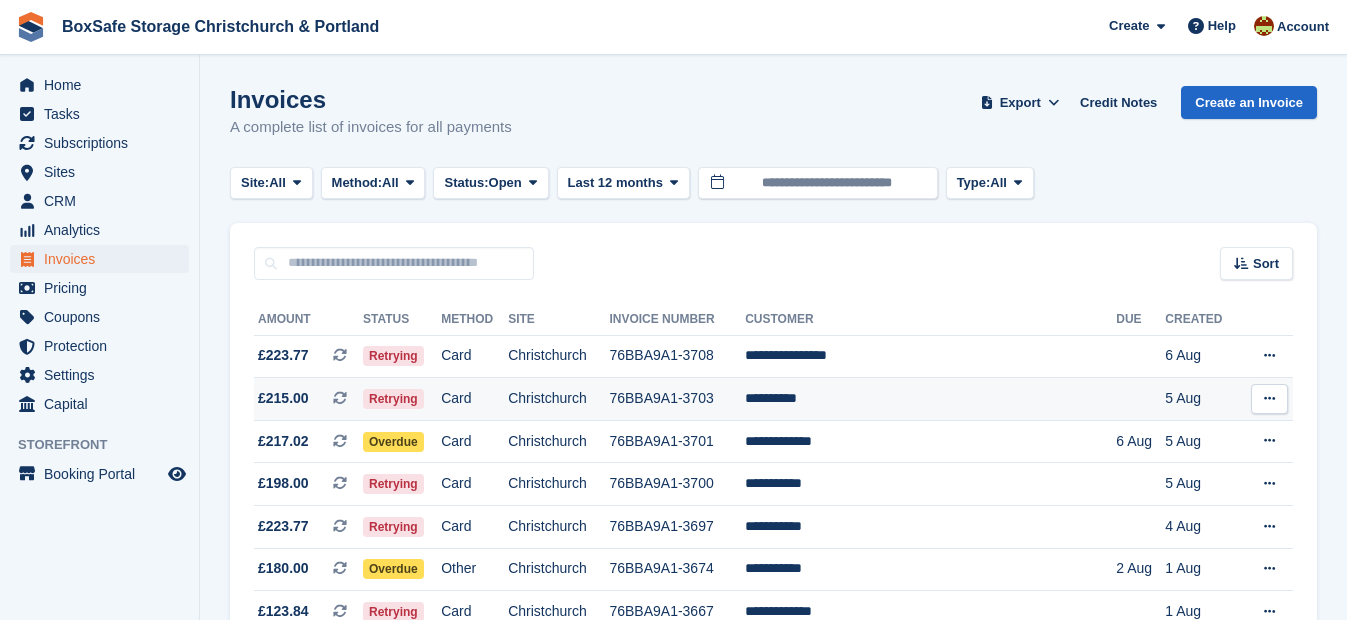 click on "**********" at bounding box center [930, 399] 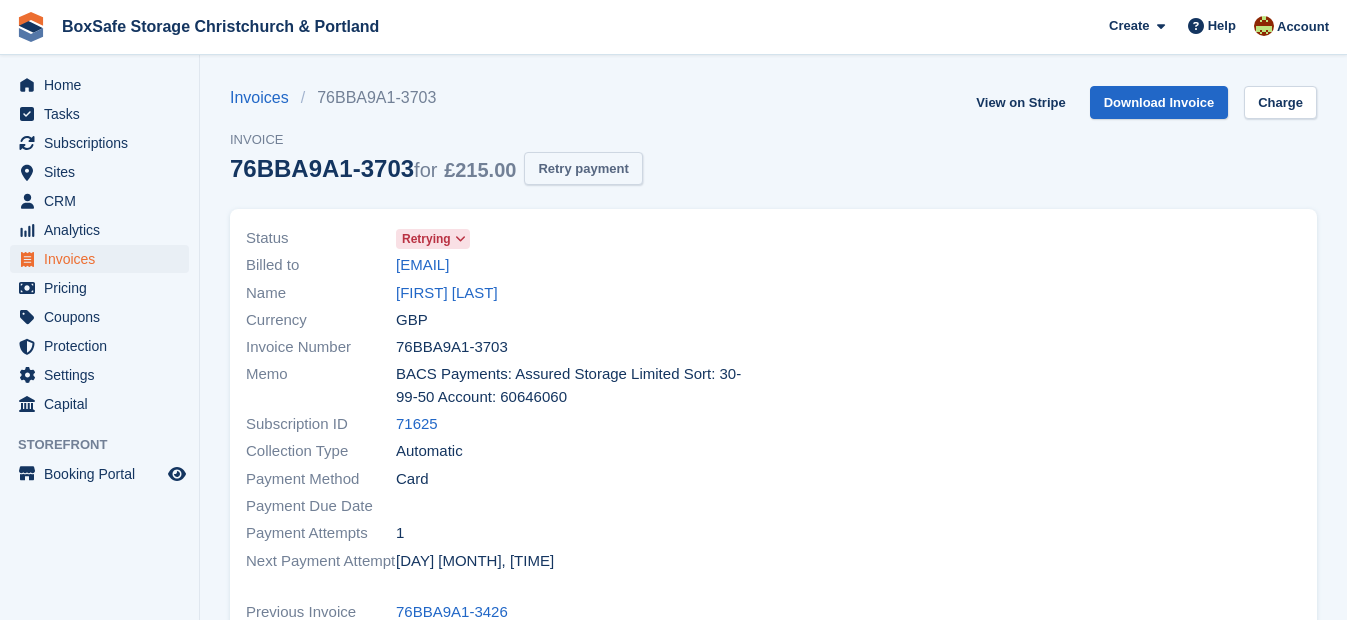 scroll, scrollTop: 0, scrollLeft: 0, axis: both 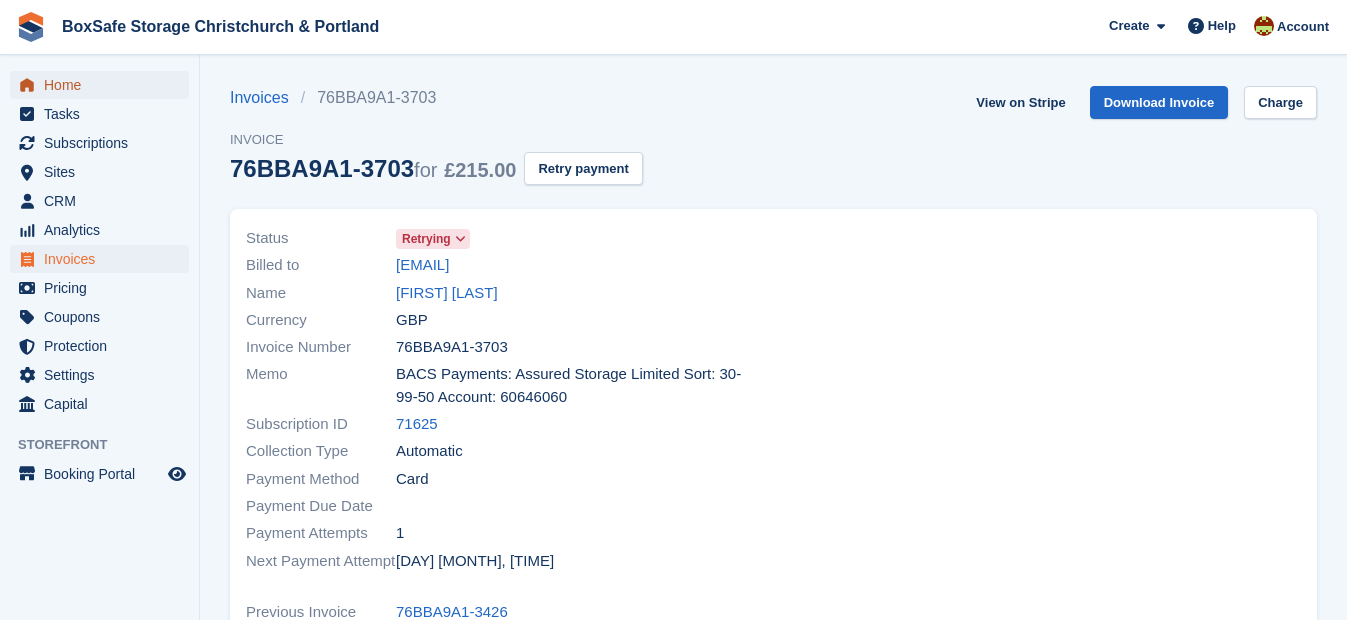 click on "Home" at bounding box center [104, 85] 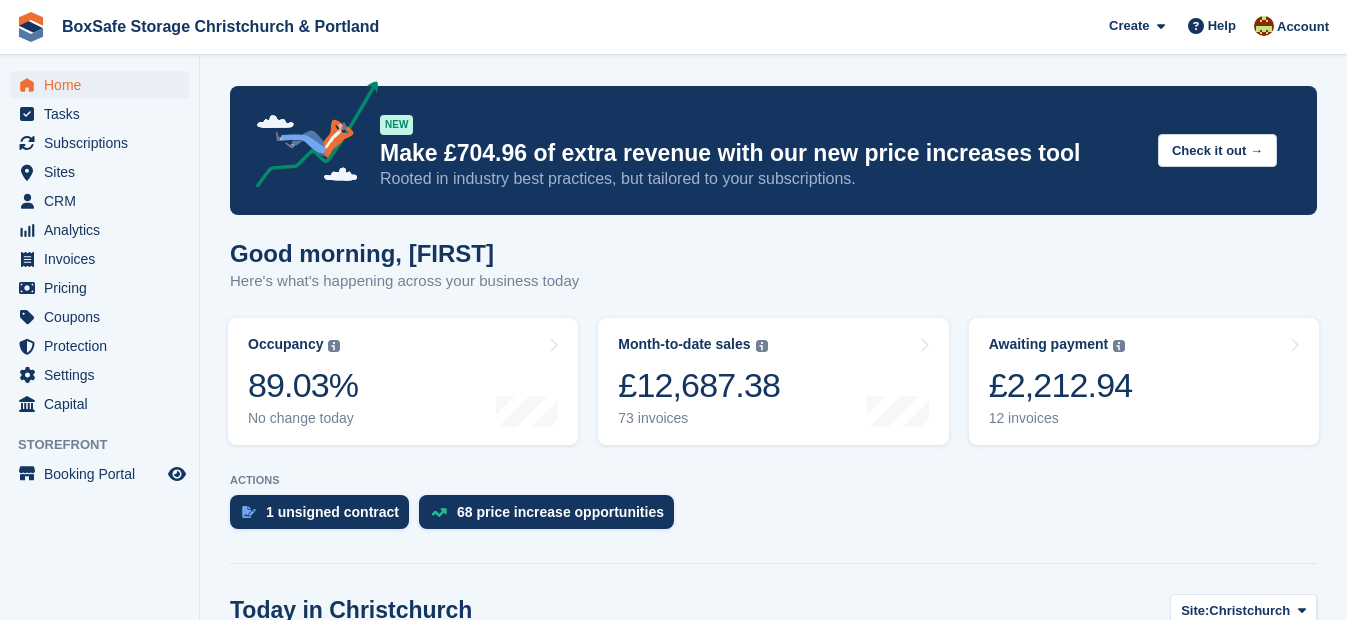 scroll, scrollTop: 0, scrollLeft: 0, axis: both 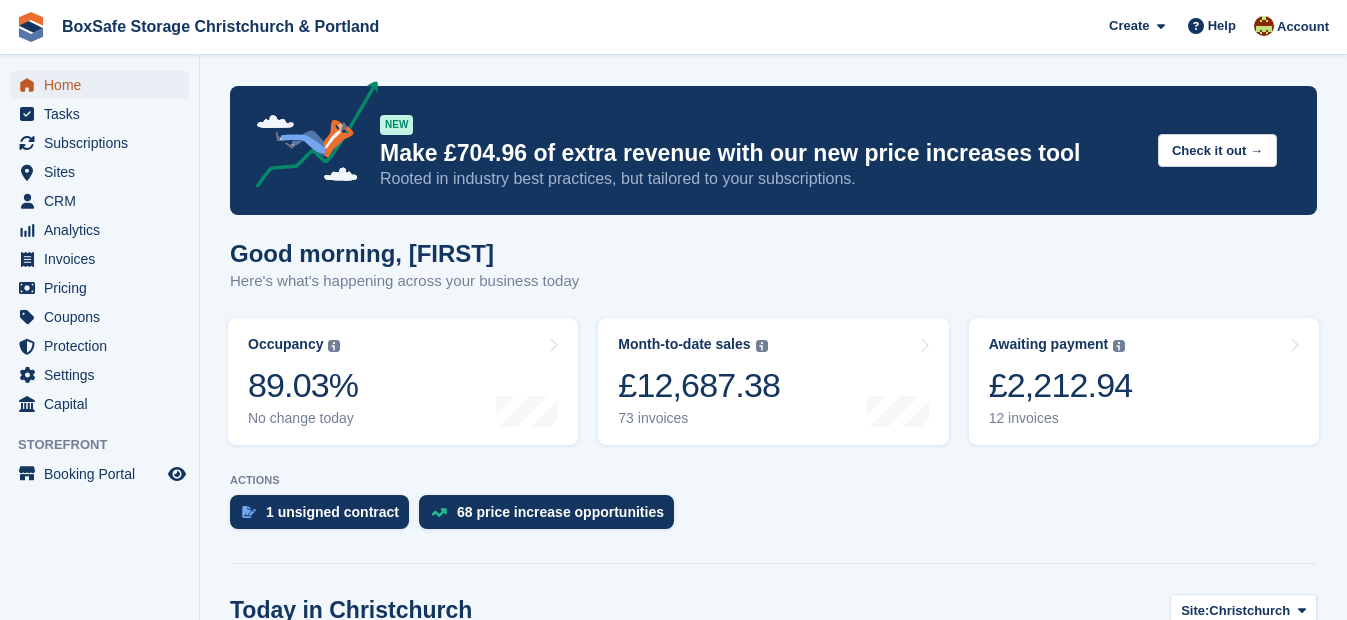 click on "Home" at bounding box center [104, 85] 